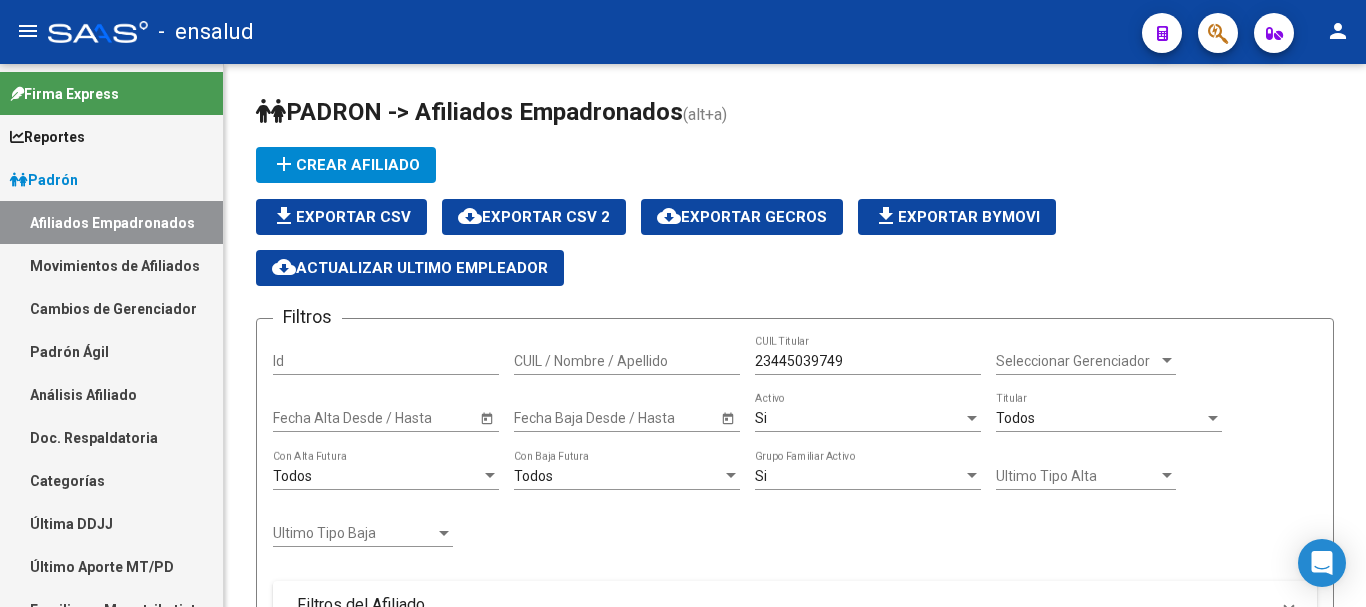 scroll, scrollTop: 0, scrollLeft: 0, axis: both 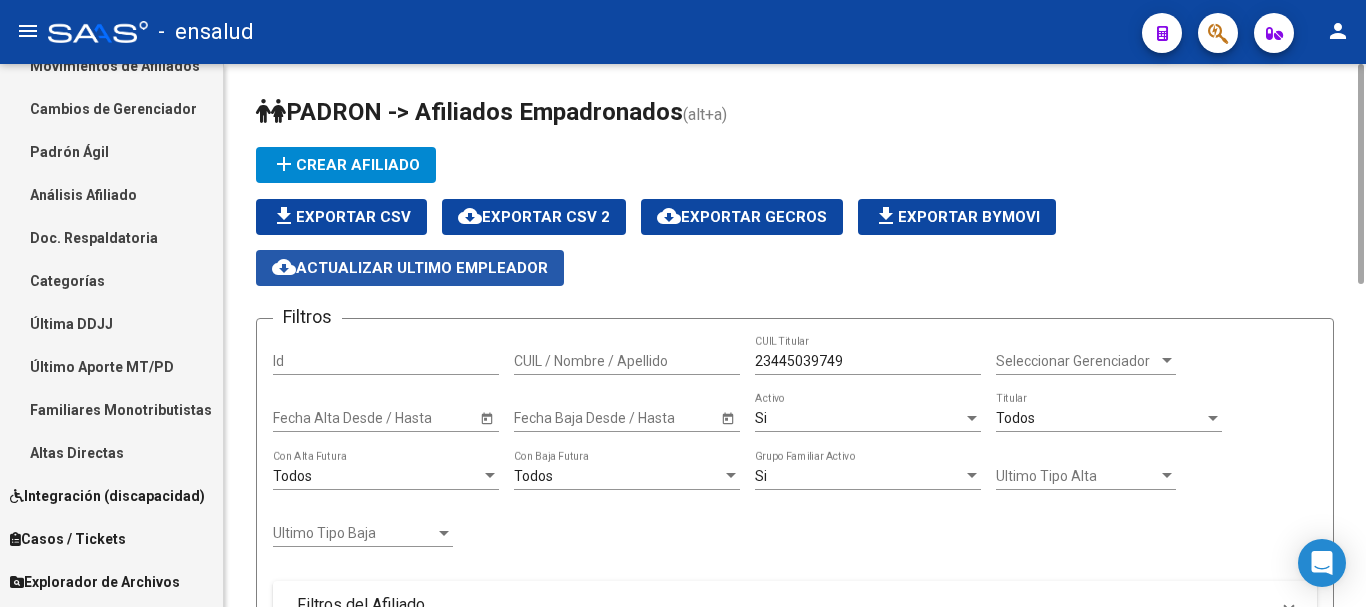 click on "cloud_download  Actualizar ultimo Empleador" 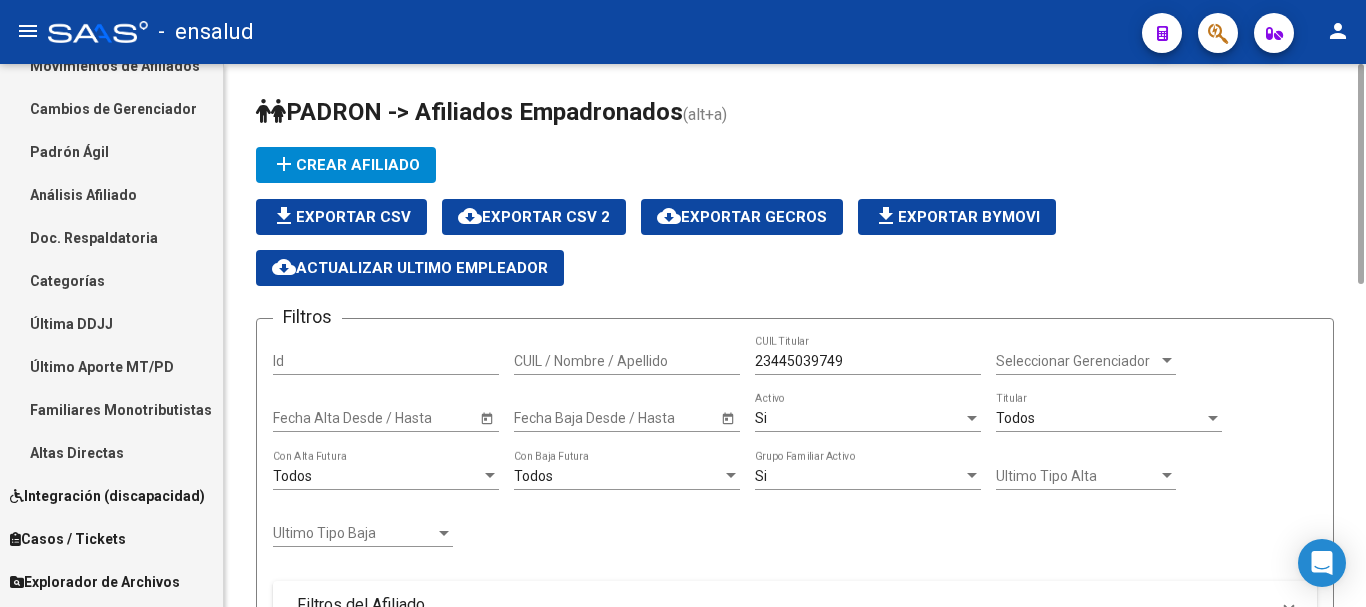 click on "[PERSON_NAME] -> Afiliados Empadronados  (alt+a) add  Crear Afiliado
file_download  Exportar CSV  cloud_download  Exportar CSV 2  cloud_download  Exportar GECROS  file_download  Exportar Bymovi  cloud_download  Actualizar ultimo Empleador  Filtros Id CUIL / Nombre / Apellido 23445039749 CUIL Titular Seleccionar Gerenciador Seleccionar Gerenciador Start date – Fecha Alta Desde / Hasta Start date – Fecha Baja Desde / Hasta Si  Activo Todos  Titular Todos  Con Alta Futura Todos  Con Baja Futura Si  Grupo Familiar Activo Ultimo Tipo Alta Ultimo Tipo Alta Ultimo Tipo Baja Ultimo Tipo Baja  Filtros del Afiliado  Edades Edades Sexo Sexo Discapacitado Discapacitado Nacionalidad Nacionalidad Provincia Provincia Estado Civil Estado Civil Start date – Fecha Nacimiento Desde / Hasta Todos  Tiene PMI Todos  Certificado Estudio Codigo Postal Localidad  Filtros del Grupo Familiar  Tipo Beneficiario Titular Tipo Beneficiario Titular Situacion Revista Titular Situacion Revista Titular CUIT Empleador Seleccionar Cobertura" 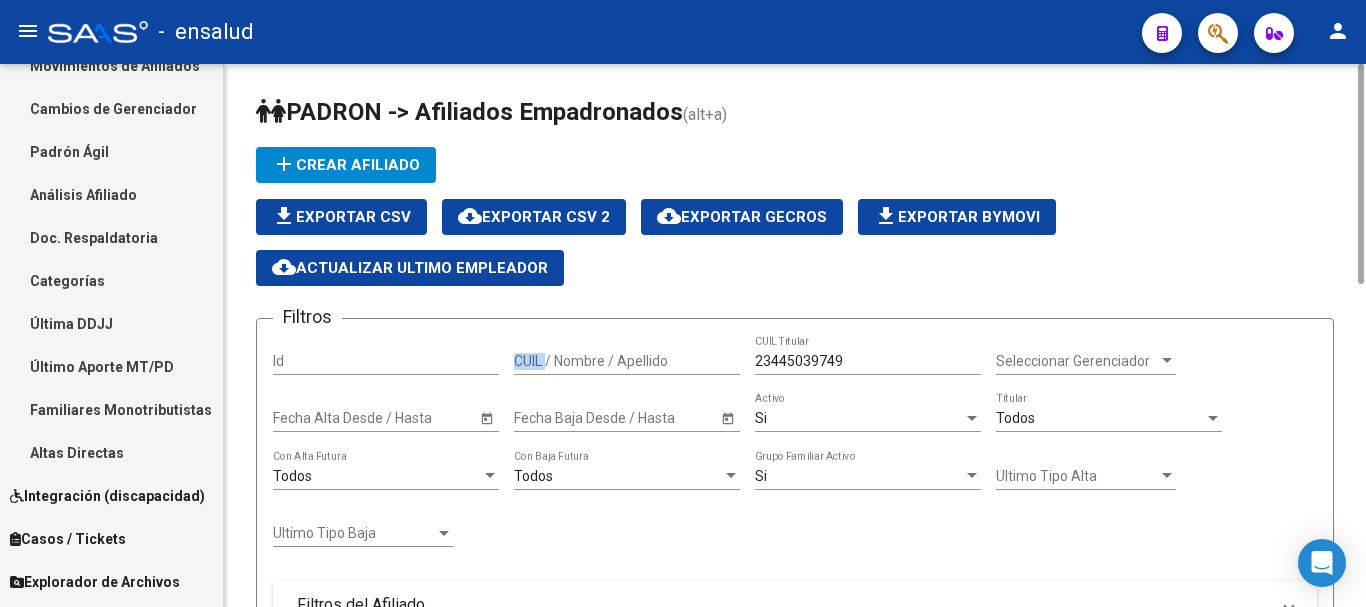 click on "[PERSON_NAME] -> Afiliados Empadronados  (alt+a) add  Crear Afiliado
file_download  Exportar CSV  cloud_download  Exportar CSV 2  cloud_download  Exportar GECROS  file_download  Exportar Bymovi  cloud_download  Actualizar ultimo Empleador  Filtros Id CUIL / Nombre / Apellido 23445039749 CUIL Titular Seleccionar Gerenciador Seleccionar Gerenciador Start date – Fecha Alta Desde / Hasta Start date – Fecha Baja Desde / Hasta Si  Activo Todos  Titular Todos  Con Alta Futura Todos  Con Baja Futura Si  Grupo Familiar Activo Ultimo Tipo Alta Ultimo Tipo Alta Ultimo Tipo Baja Ultimo Tipo Baja  Filtros del Afiliado  Edades Edades Sexo Sexo Discapacitado Discapacitado Nacionalidad Nacionalidad Provincia Provincia Estado Civil Estado Civil Start date – Fecha Nacimiento Desde / Hasta Todos  Tiene PMI Todos  Certificado Estudio Codigo Postal Localidad  Filtros del Grupo Familiar  Tipo Beneficiario Titular Tipo Beneficiario Titular Situacion Revista Titular Situacion Revista Titular CUIT Empleador Seleccionar Cobertura" 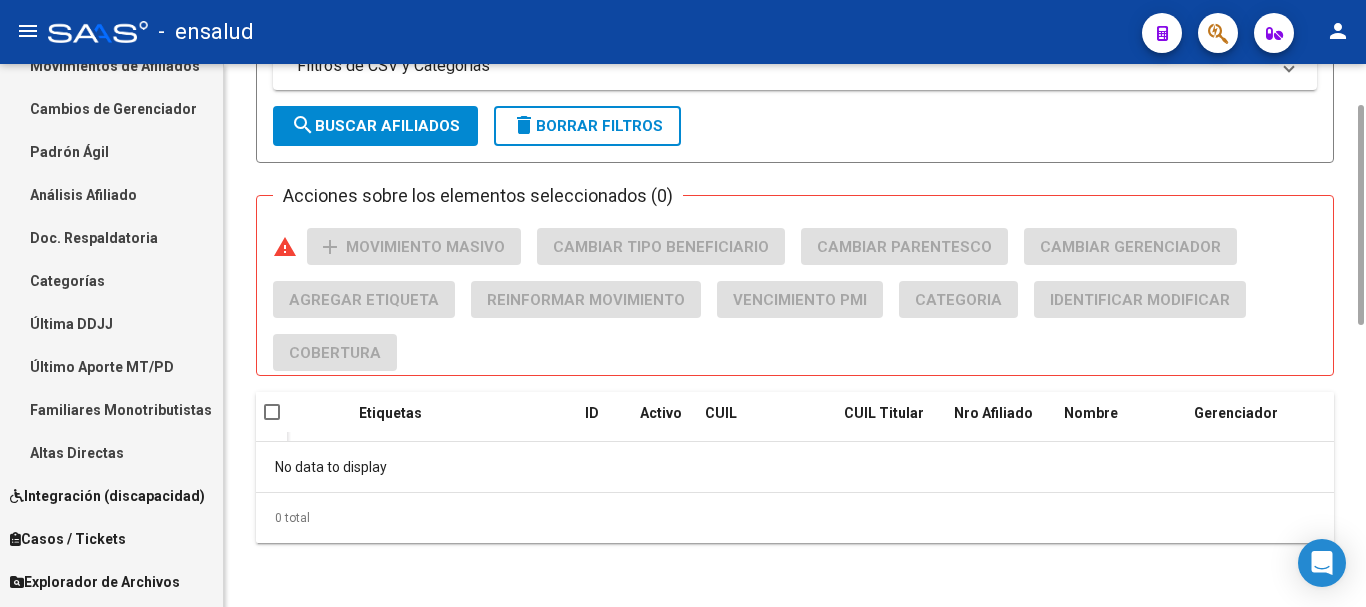 scroll, scrollTop: 0, scrollLeft: 0, axis: both 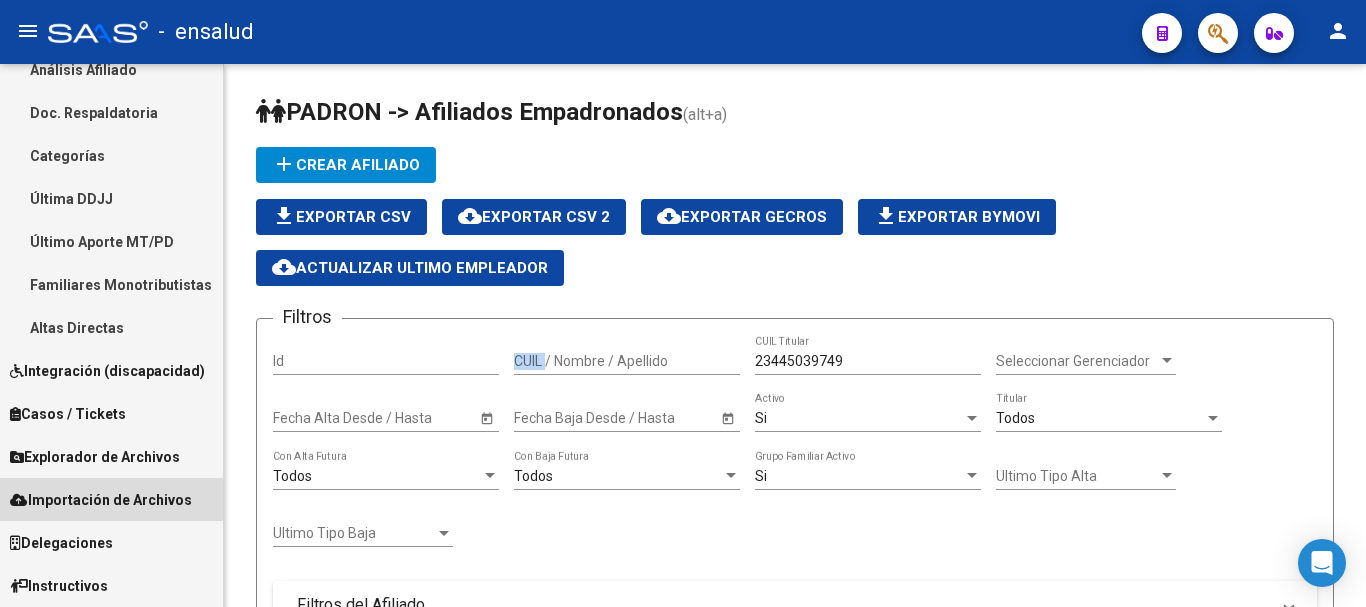 click on "Importación de Archivos" at bounding box center (101, 500) 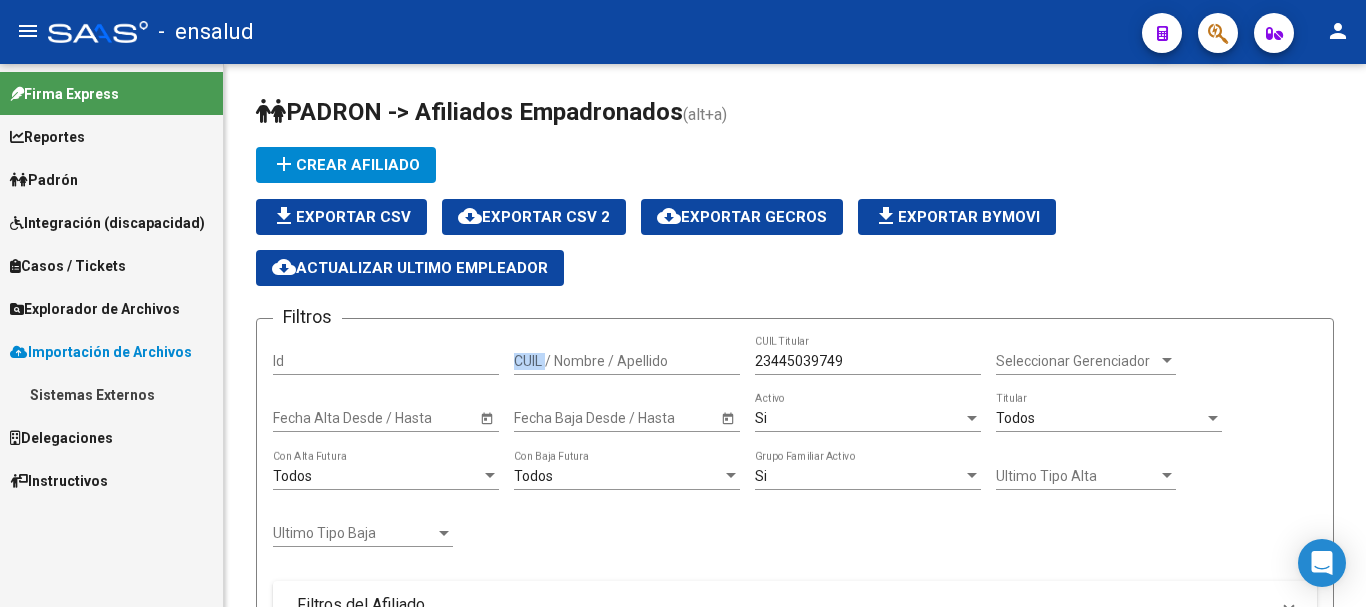 scroll, scrollTop: 0, scrollLeft: 0, axis: both 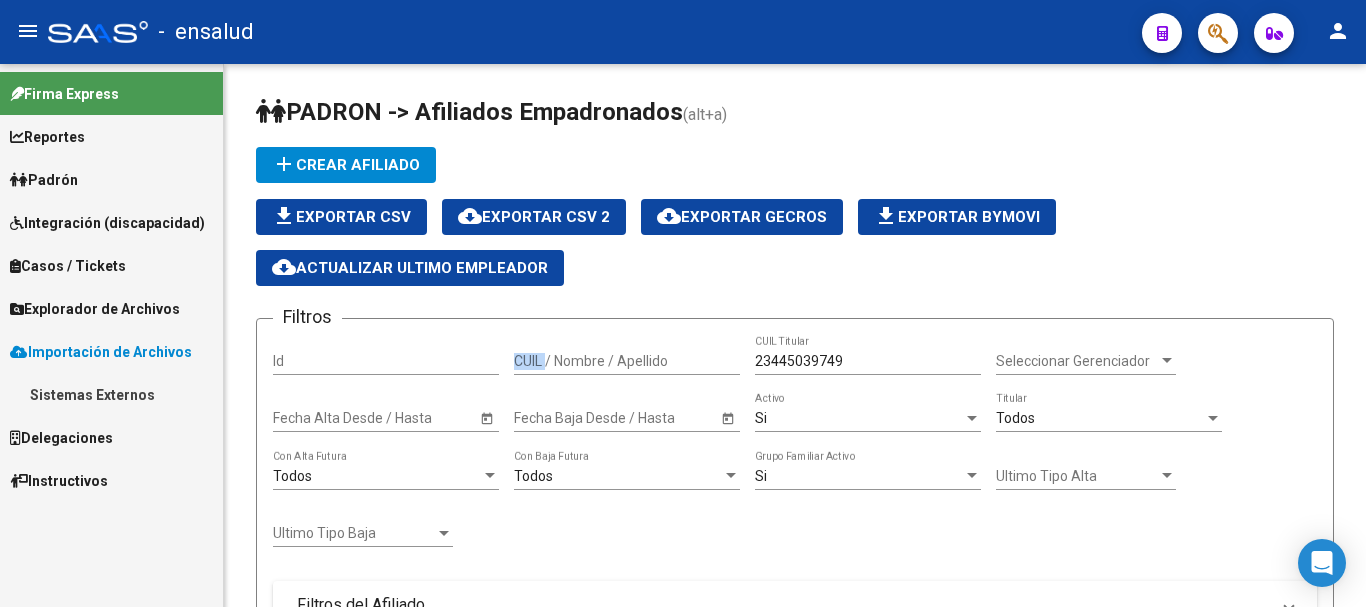 click on "Padrón" at bounding box center (111, 179) 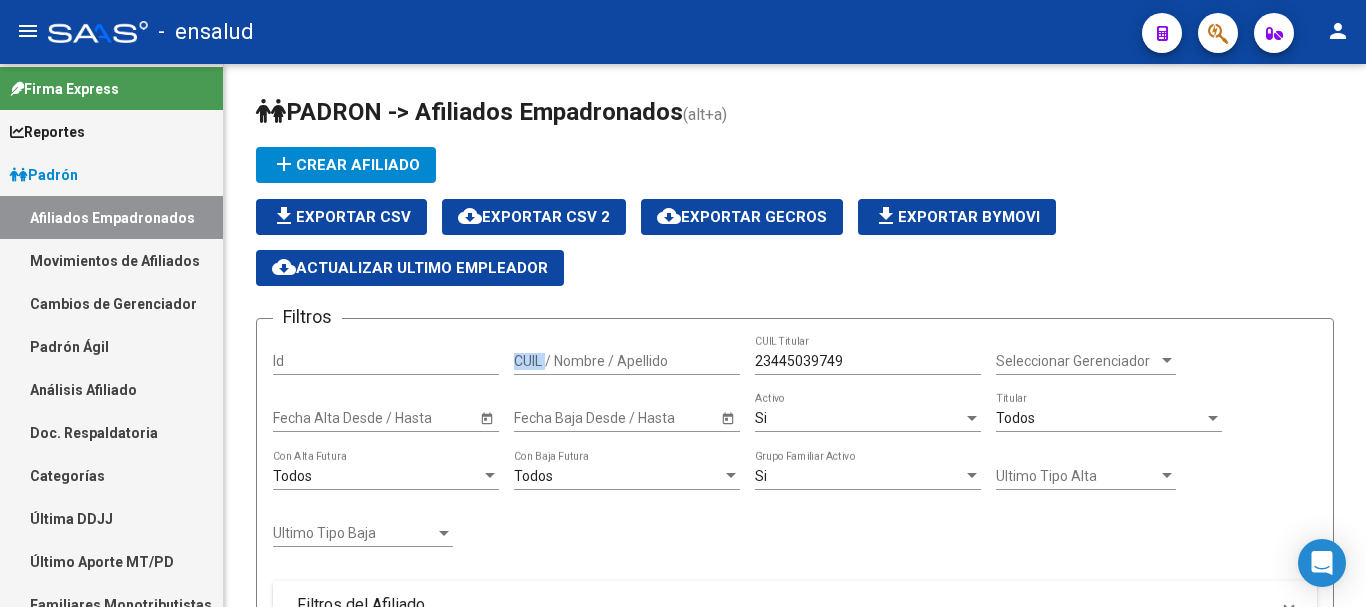 scroll, scrollTop: 0, scrollLeft: 0, axis: both 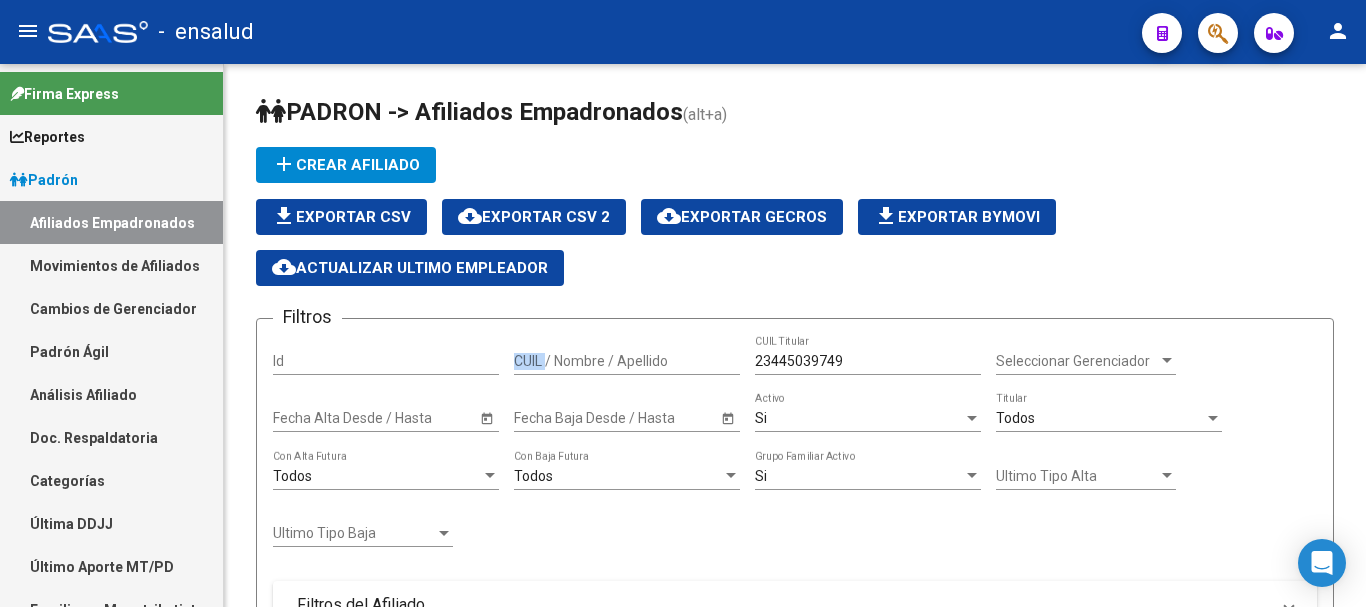 click on "Movimientos de Afiliados" at bounding box center (111, 265) 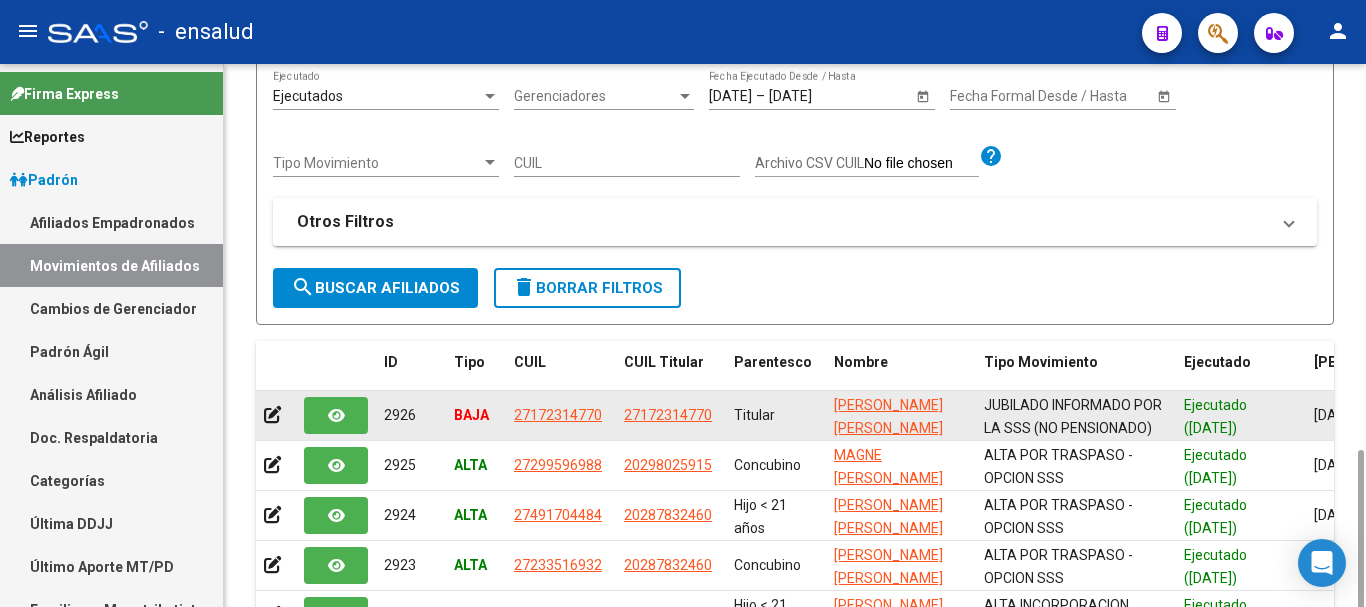 scroll, scrollTop: 400, scrollLeft: 0, axis: vertical 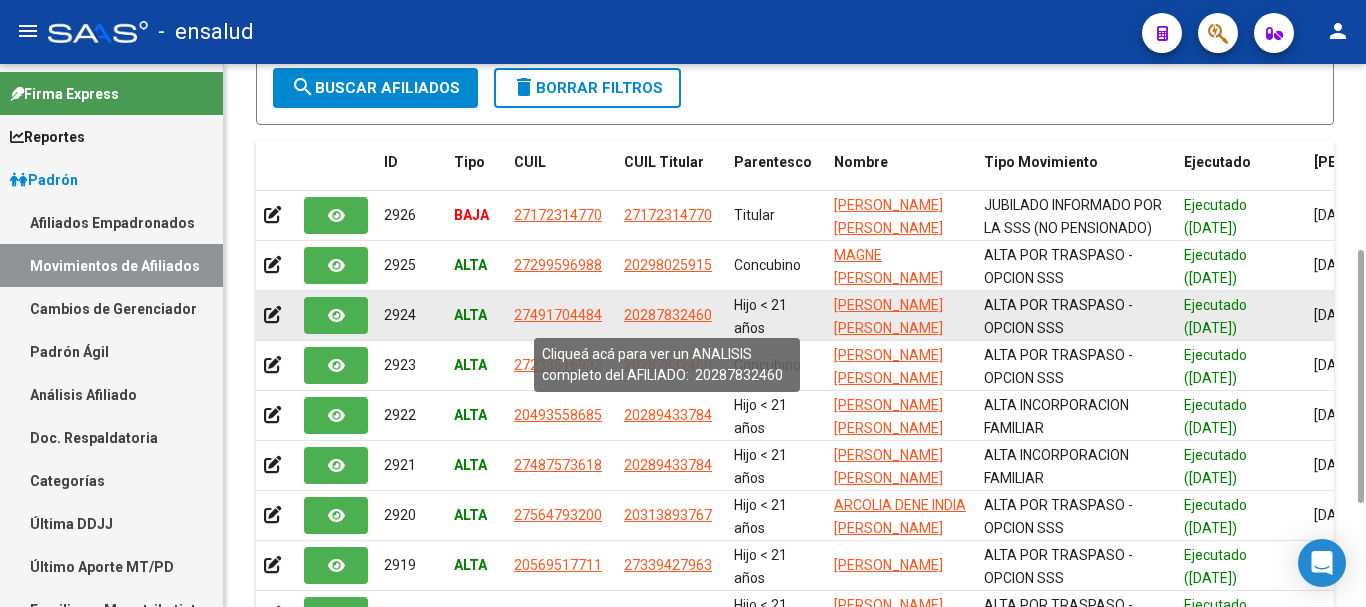 click on "20287832460" 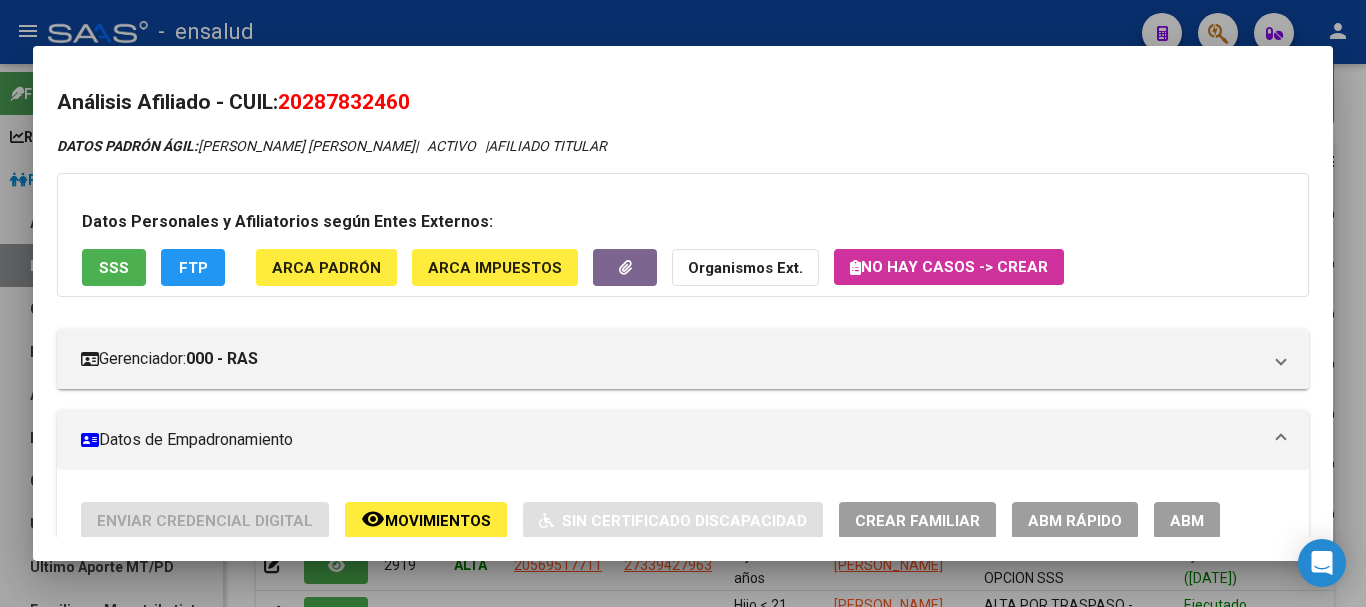 scroll, scrollTop: 100, scrollLeft: 0, axis: vertical 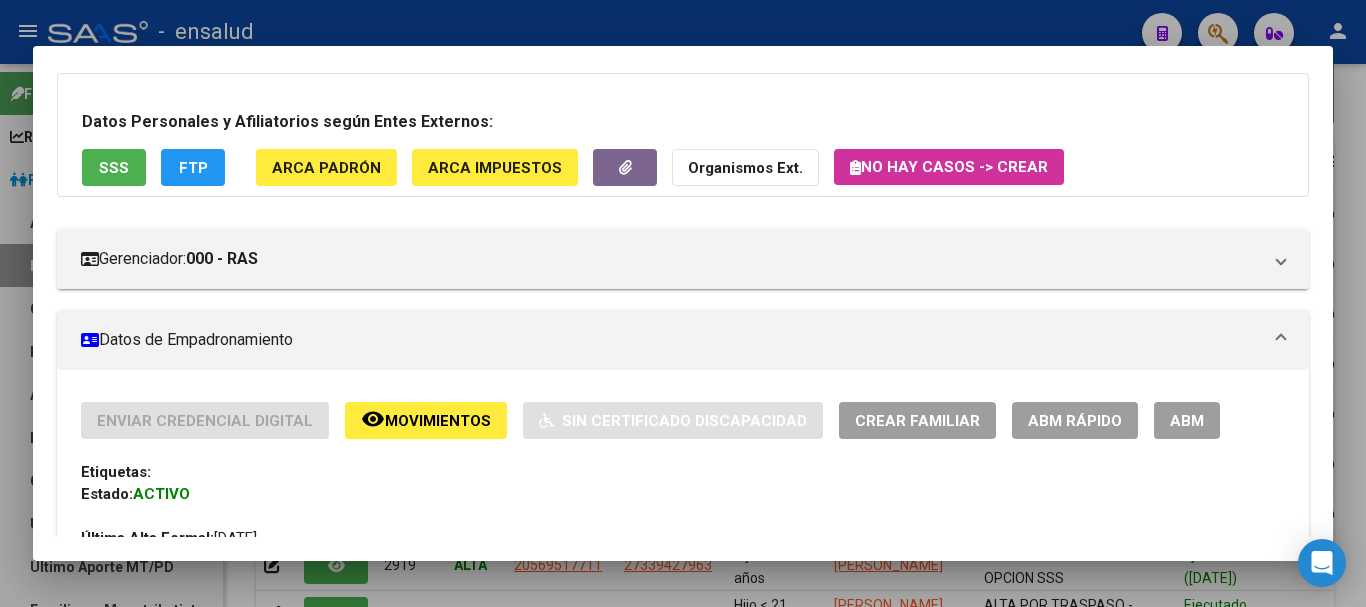 click on "ABM" at bounding box center [1187, 421] 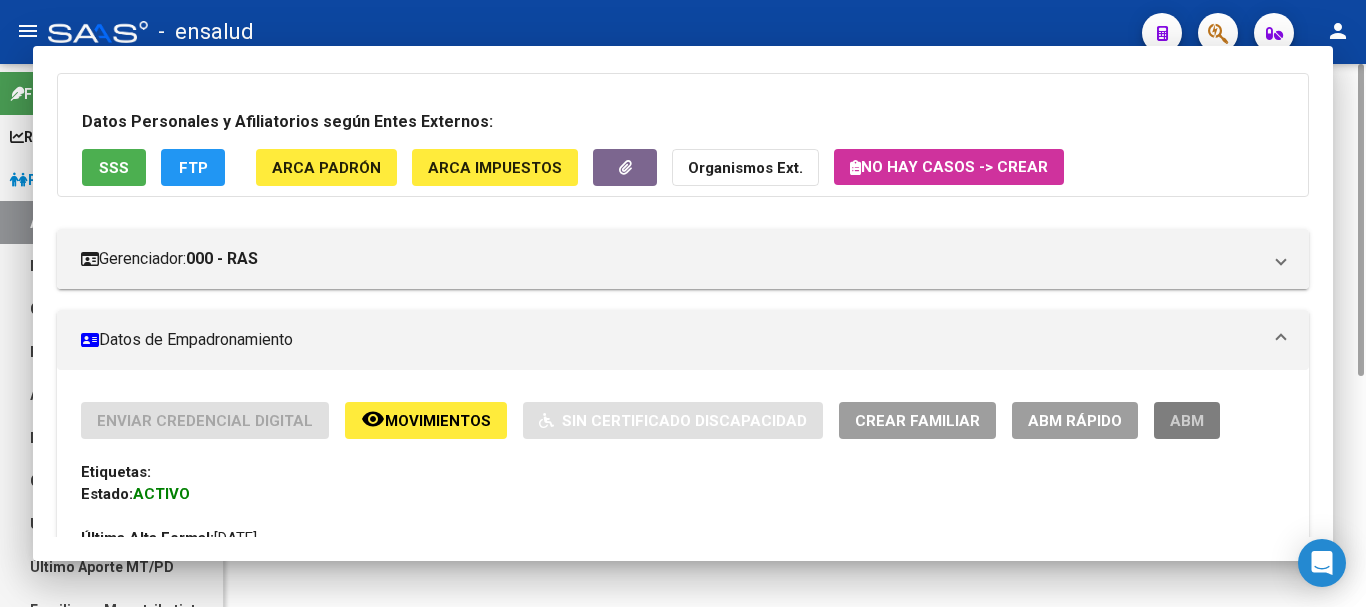 scroll, scrollTop: 0, scrollLeft: 0, axis: both 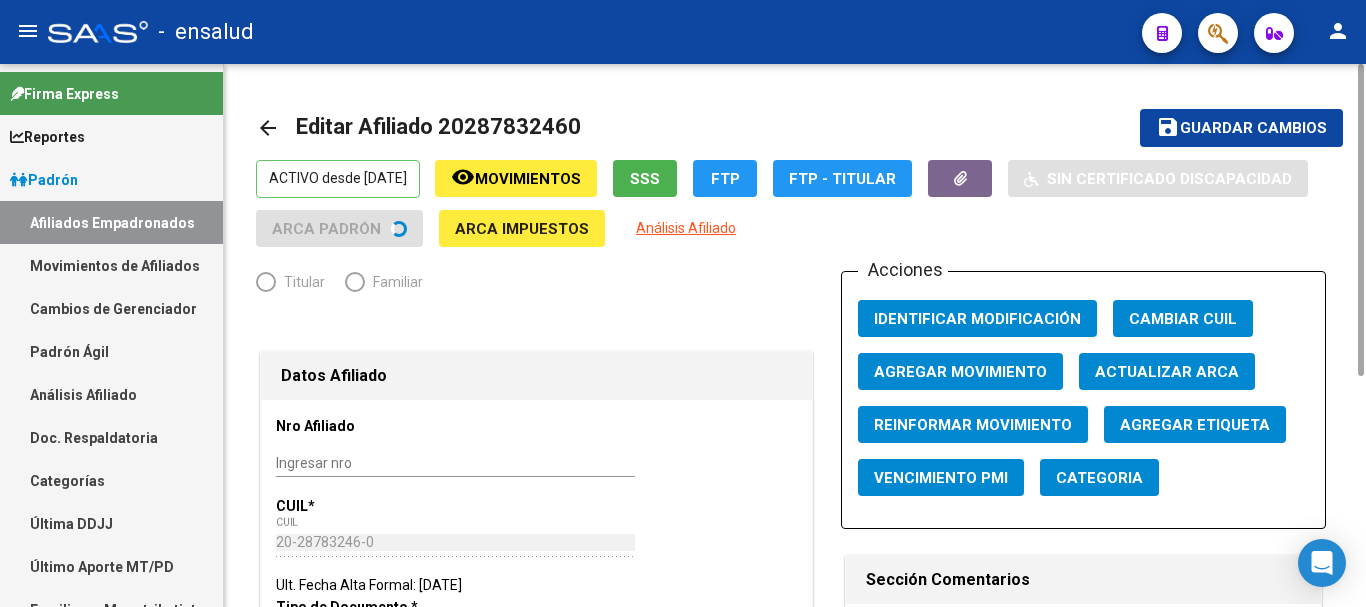 radio on "true" 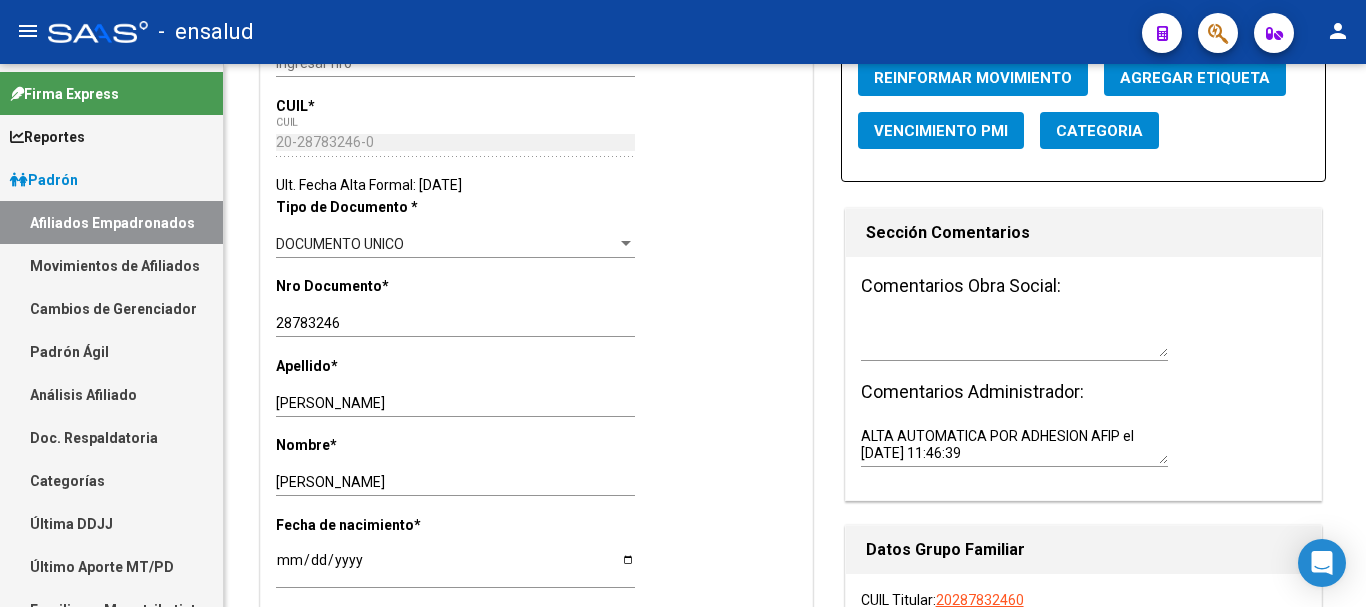scroll, scrollTop: 0, scrollLeft: 0, axis: both 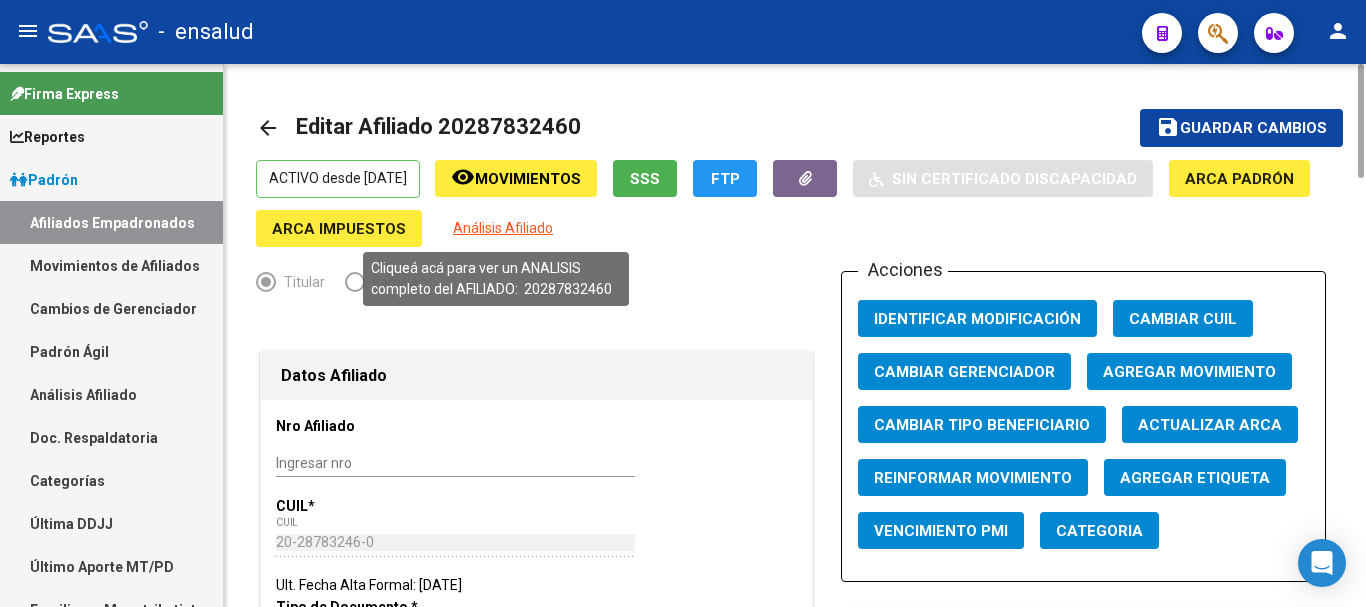 click on "Análisis Afiliado" 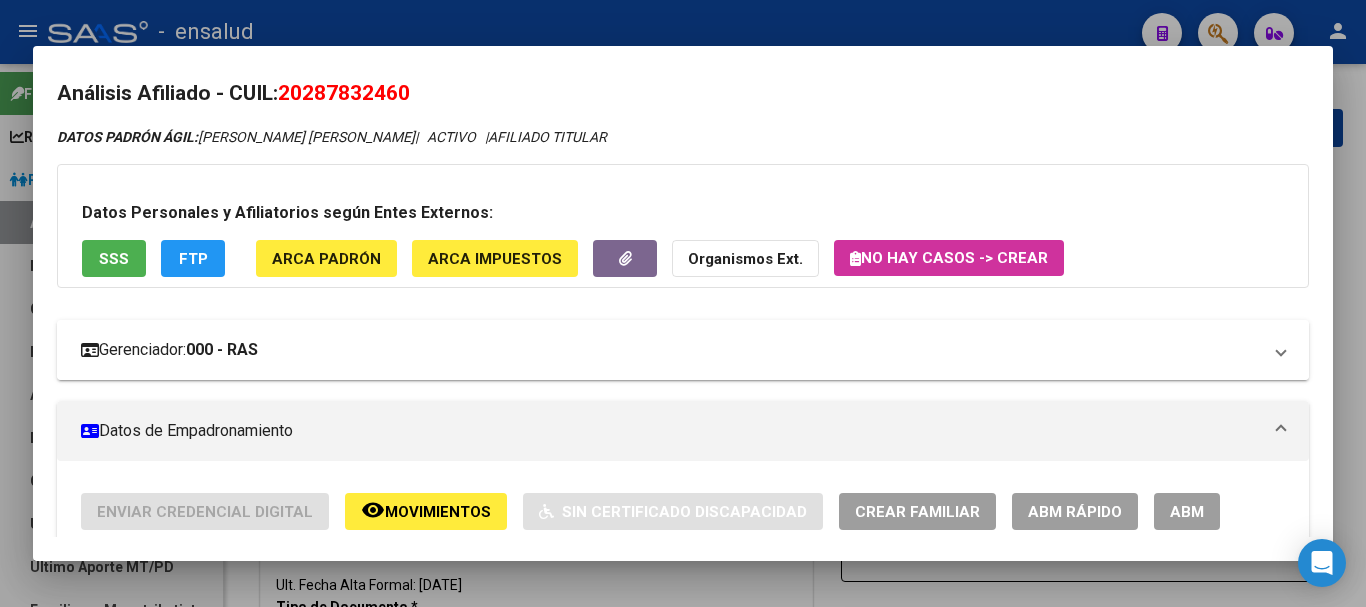 scroll, scrollTop: 0, scrollLeft: 0, axis: both 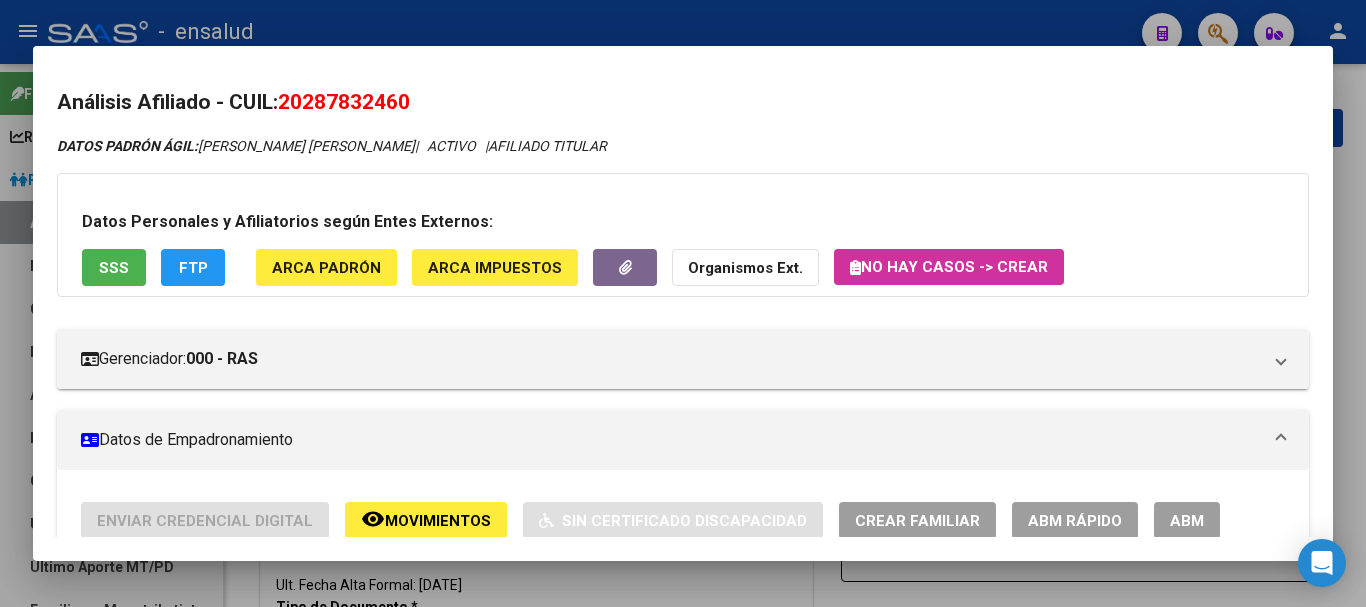 click at bounding box center [683, 303] 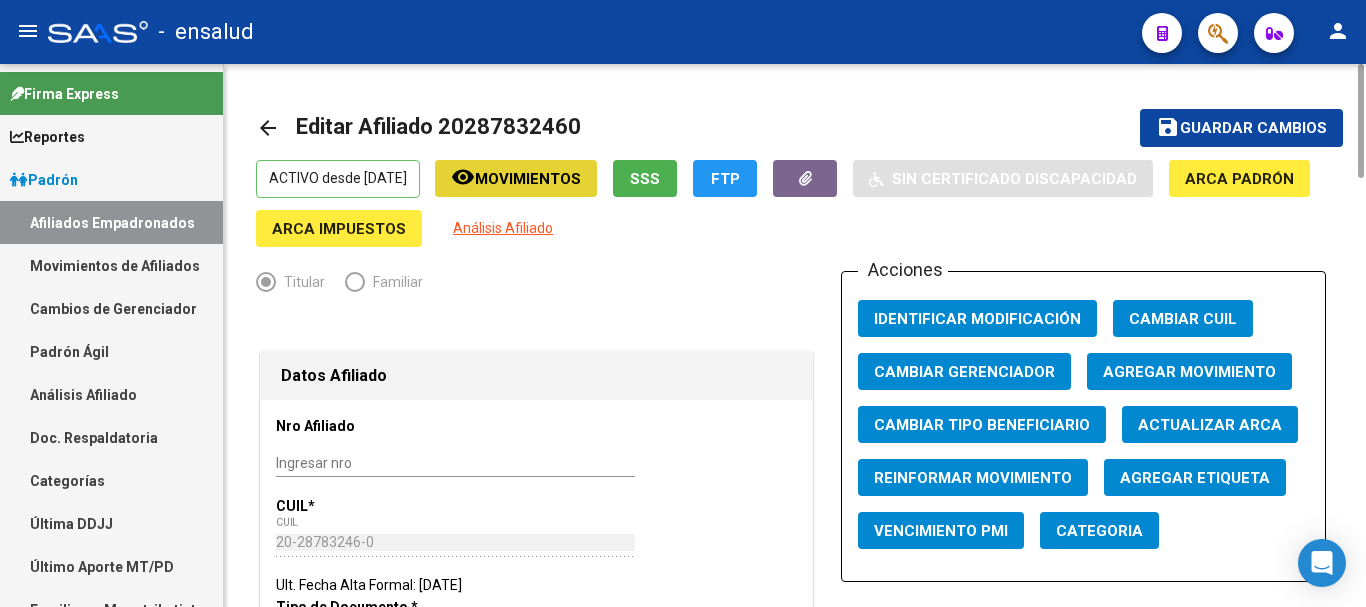 click on "Movimientos" 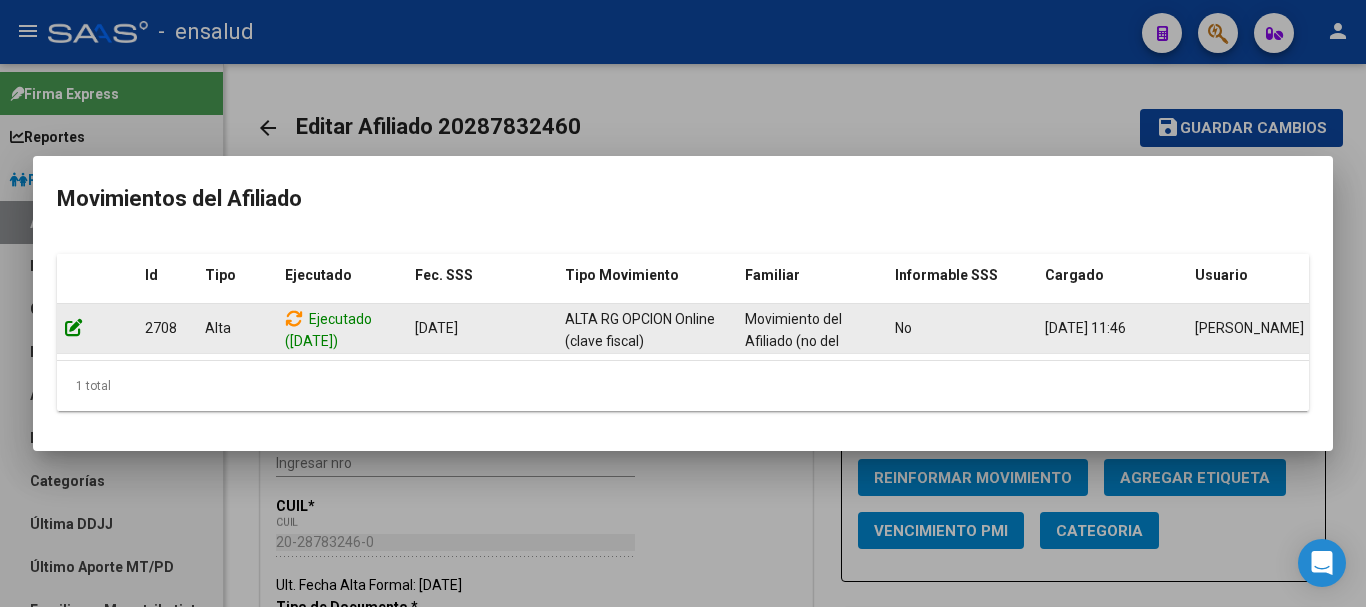 click 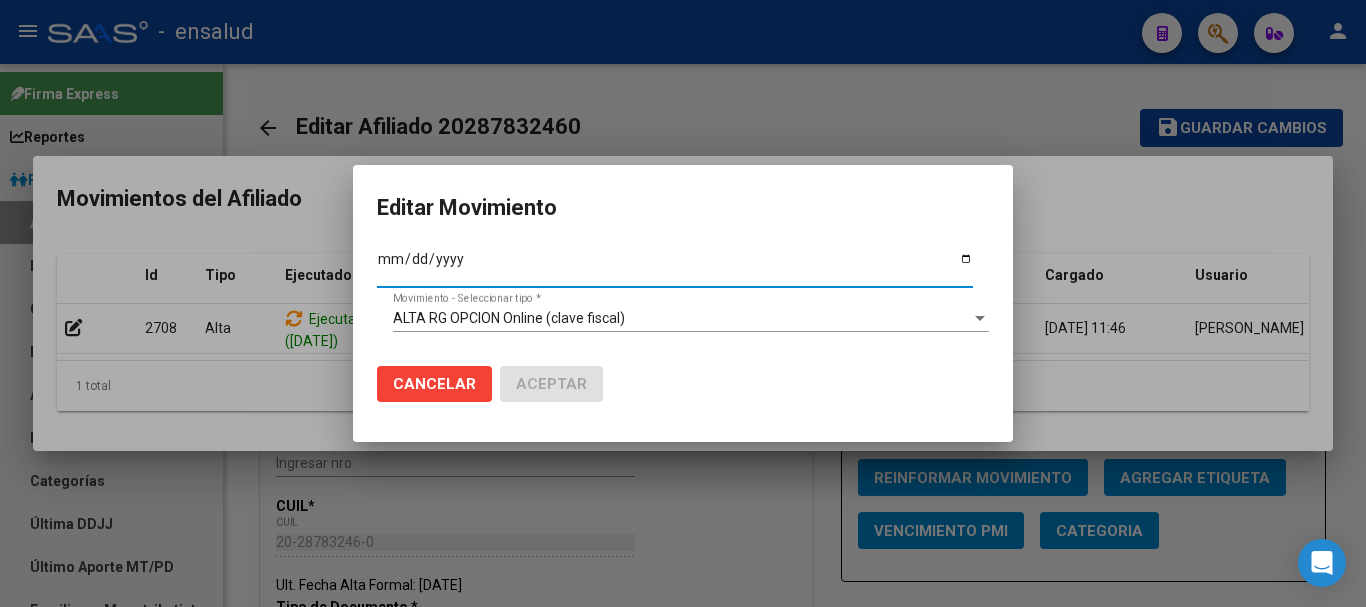 click on "Cancelar" 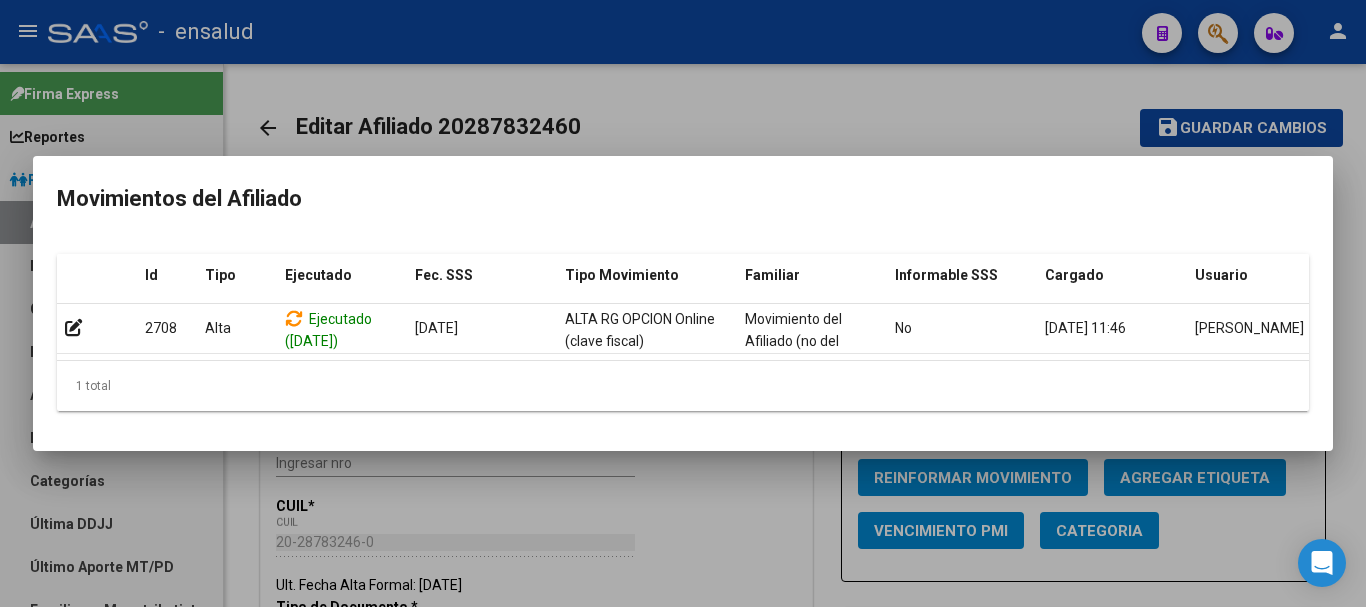 click at bounding box center (683, 303) 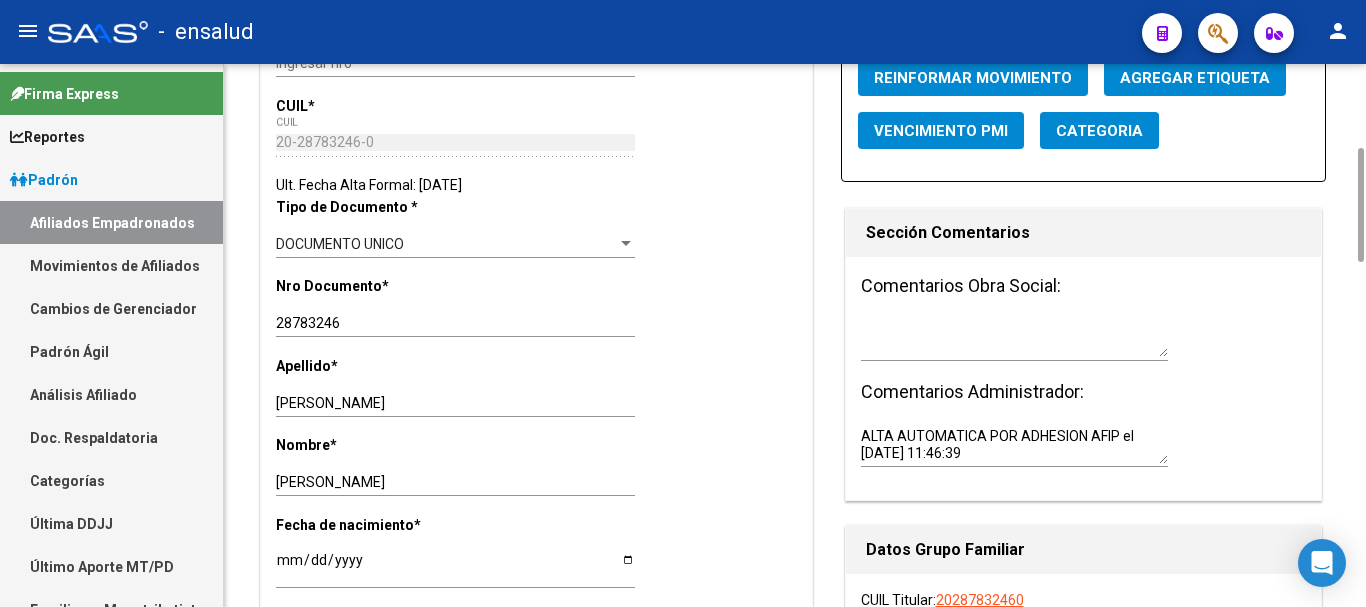 scroll, scrollTop: 600, scrollLeft: 0, axis: vertical 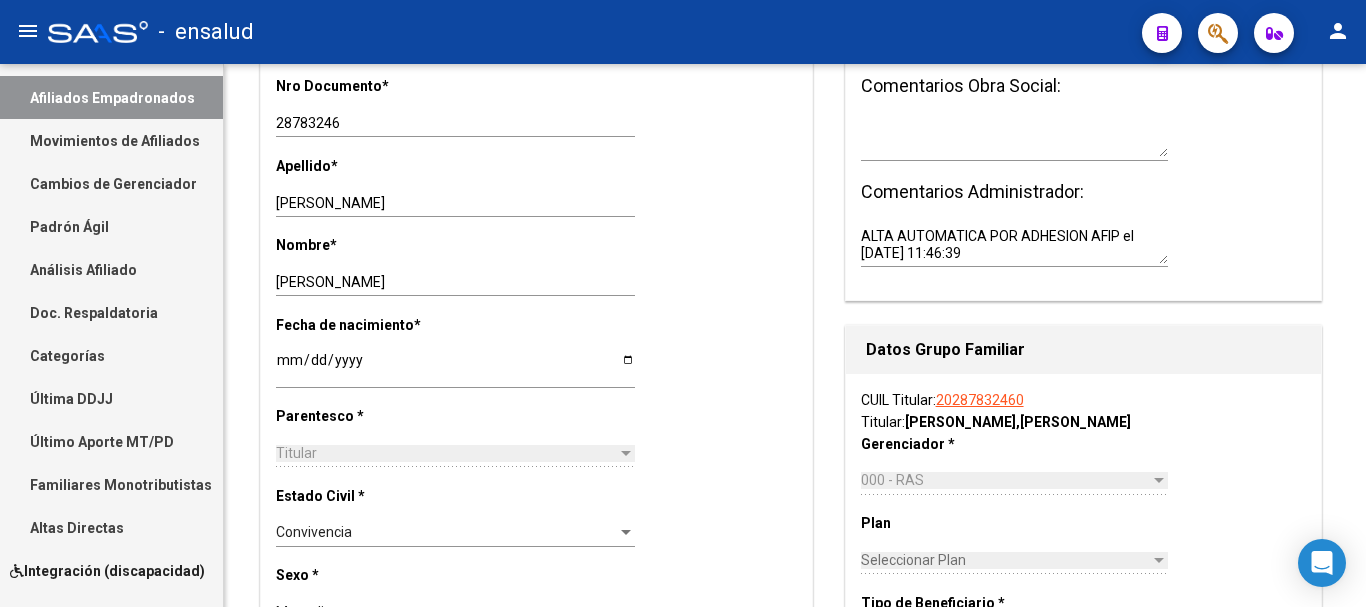 click on "Doc. Respaldatoria" at bounding box center (111, 312) 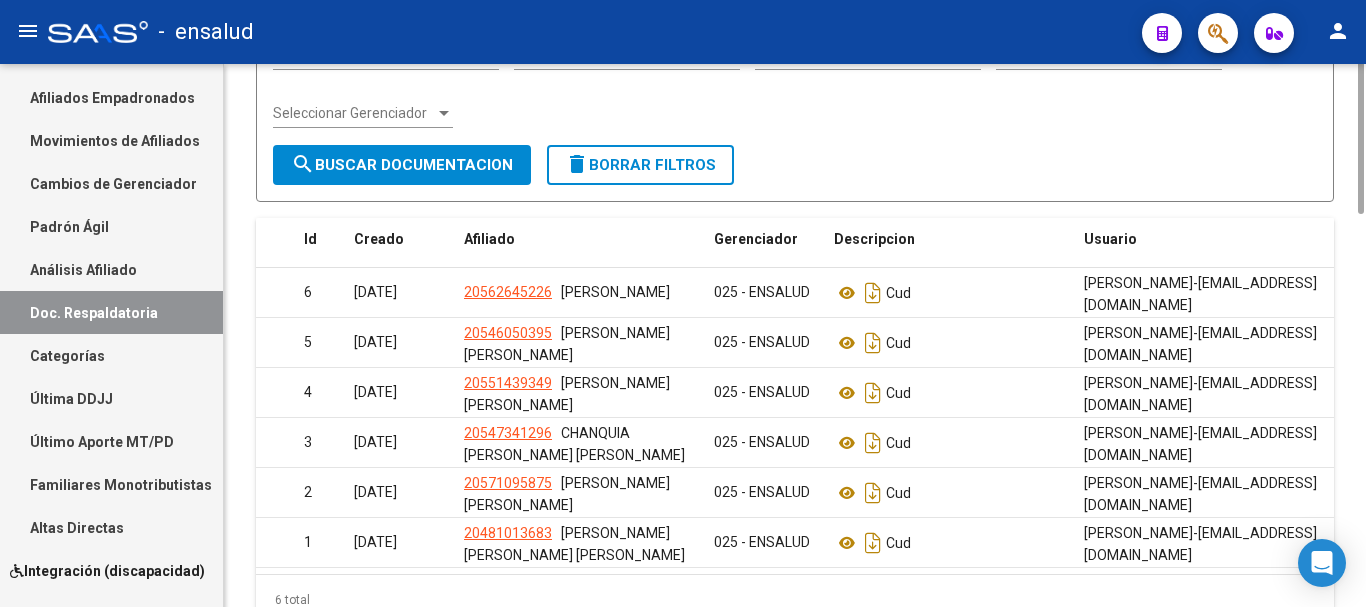 scroll, scrollTop: 0, scrollLeft: 0, axis: both 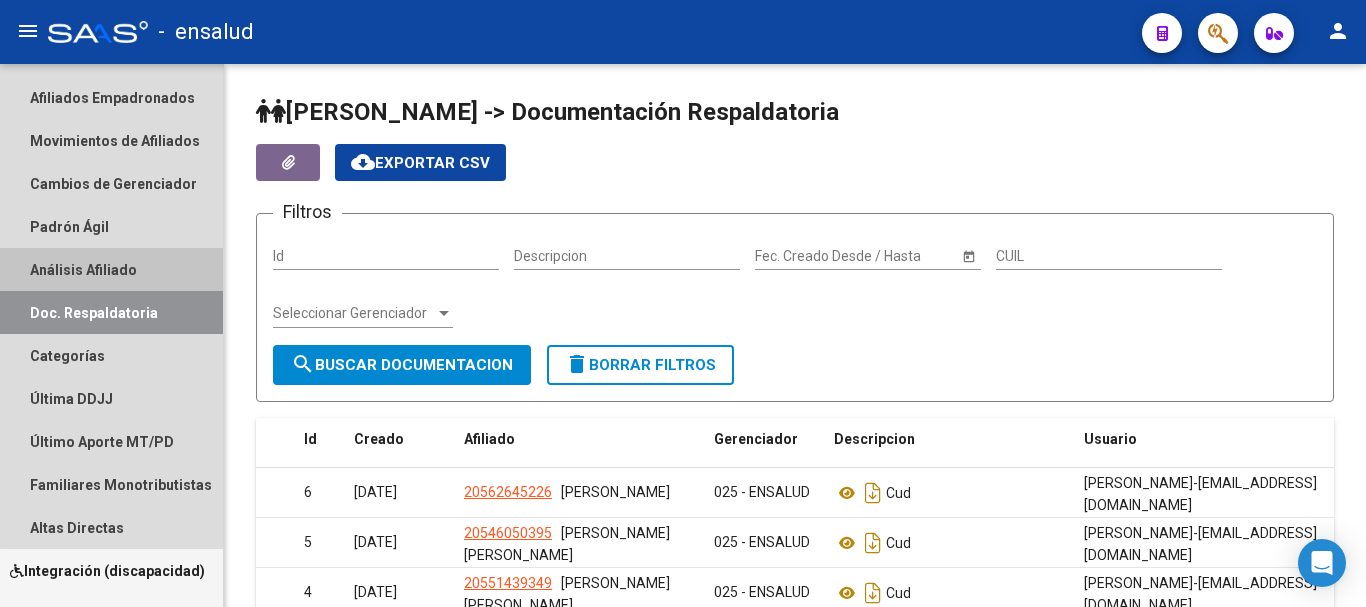 click on "Análisis Afiliado" at bounding box center [111, 269] 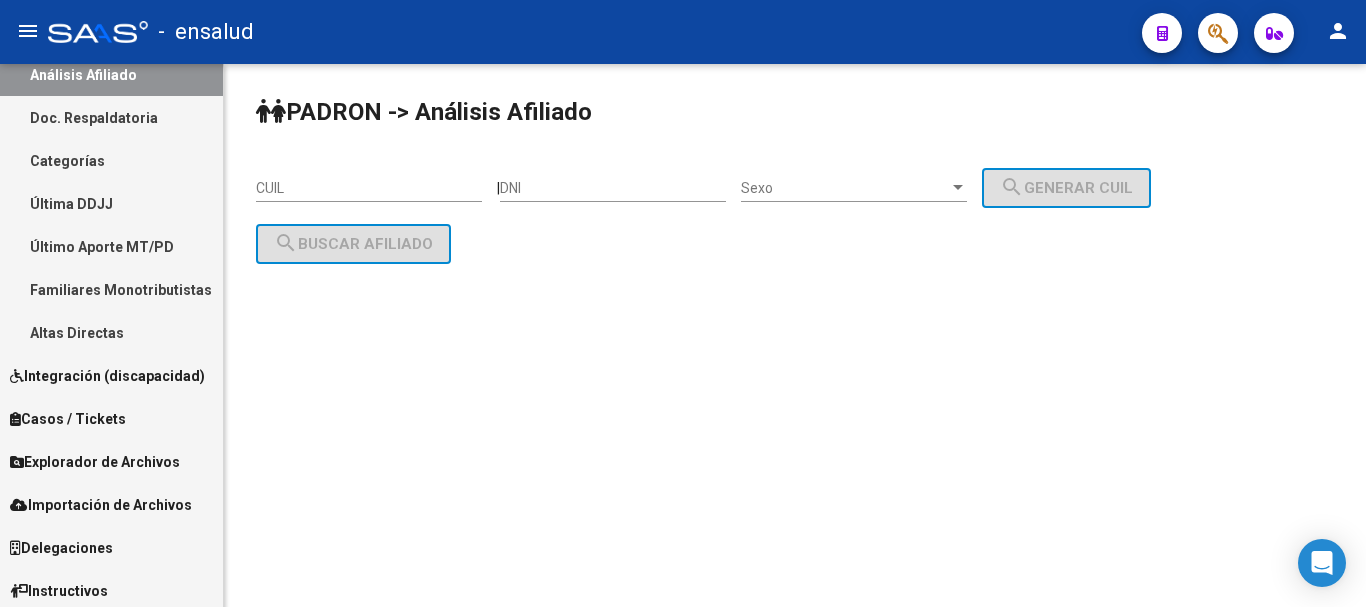 scroll, scrollTop: 325, scrollLeft: 0, axis: vertical 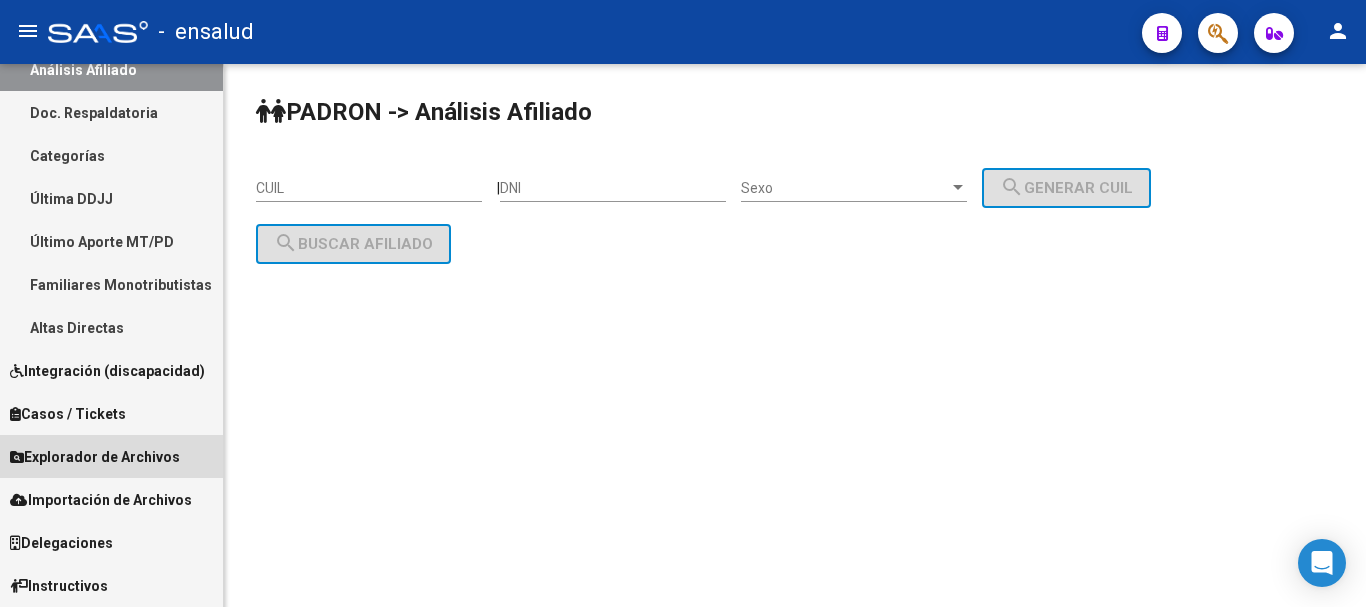 click on "Explorador de Archivos" at bounding box center (95, 457) 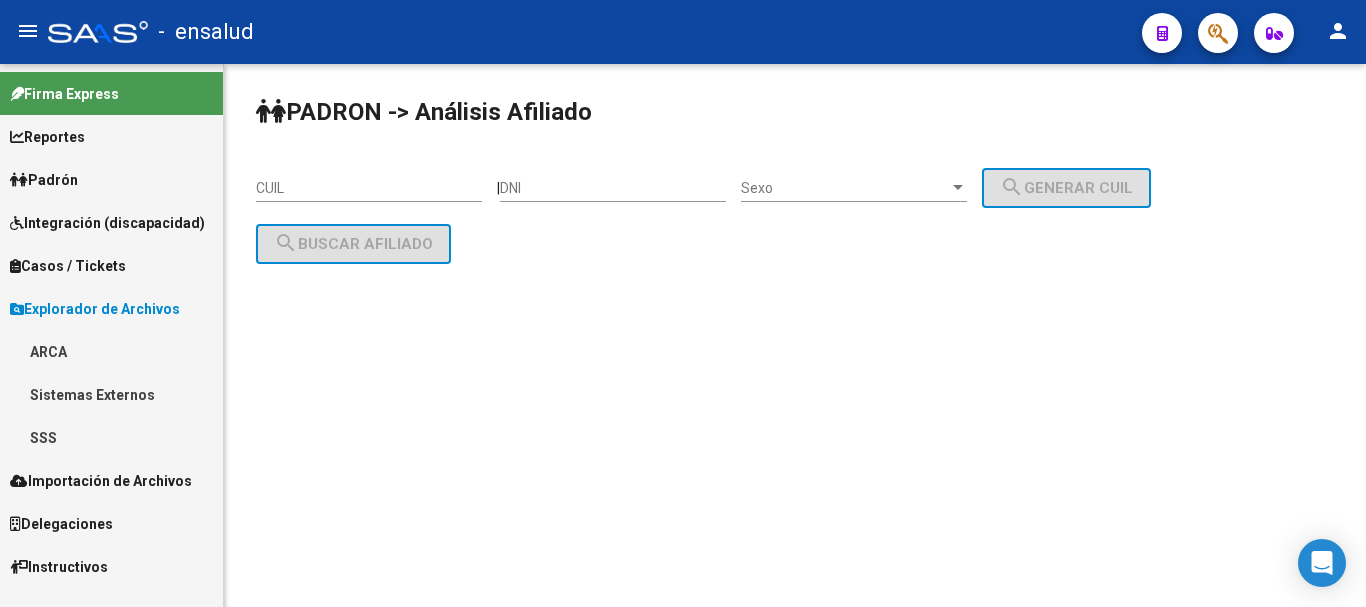 scroll, scrollTop: 0, scrollLeft: 0, axis: both 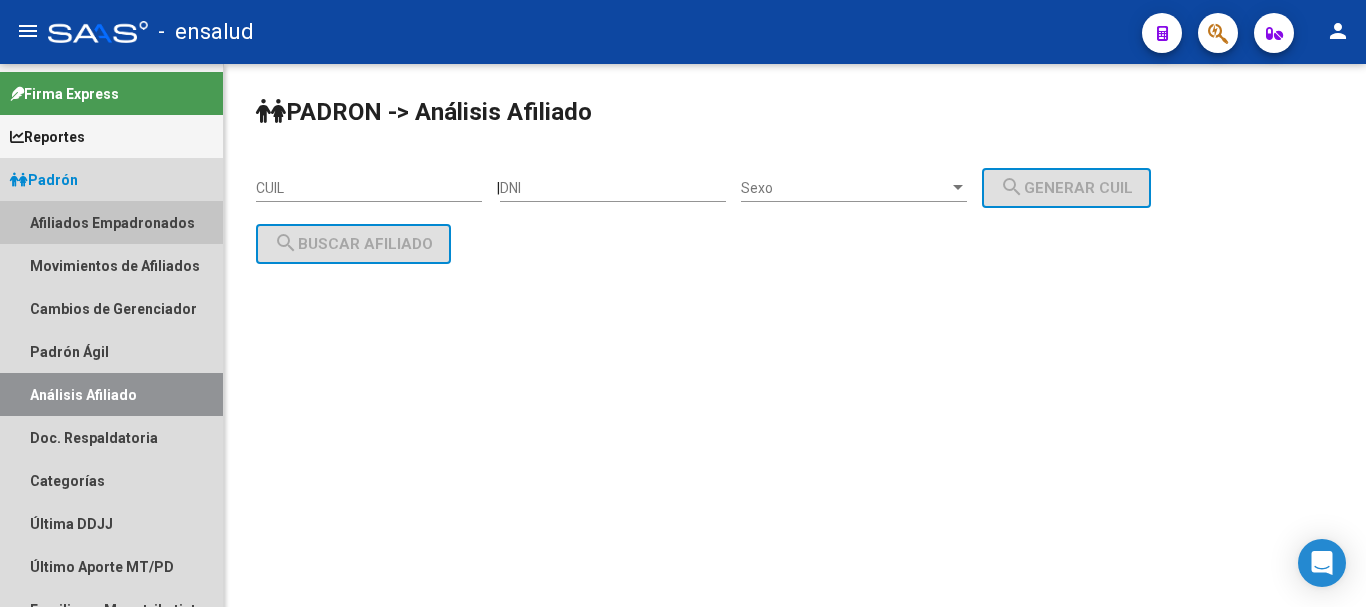 click on "Afiliados Empadronados" at bounding box center [111, 222] 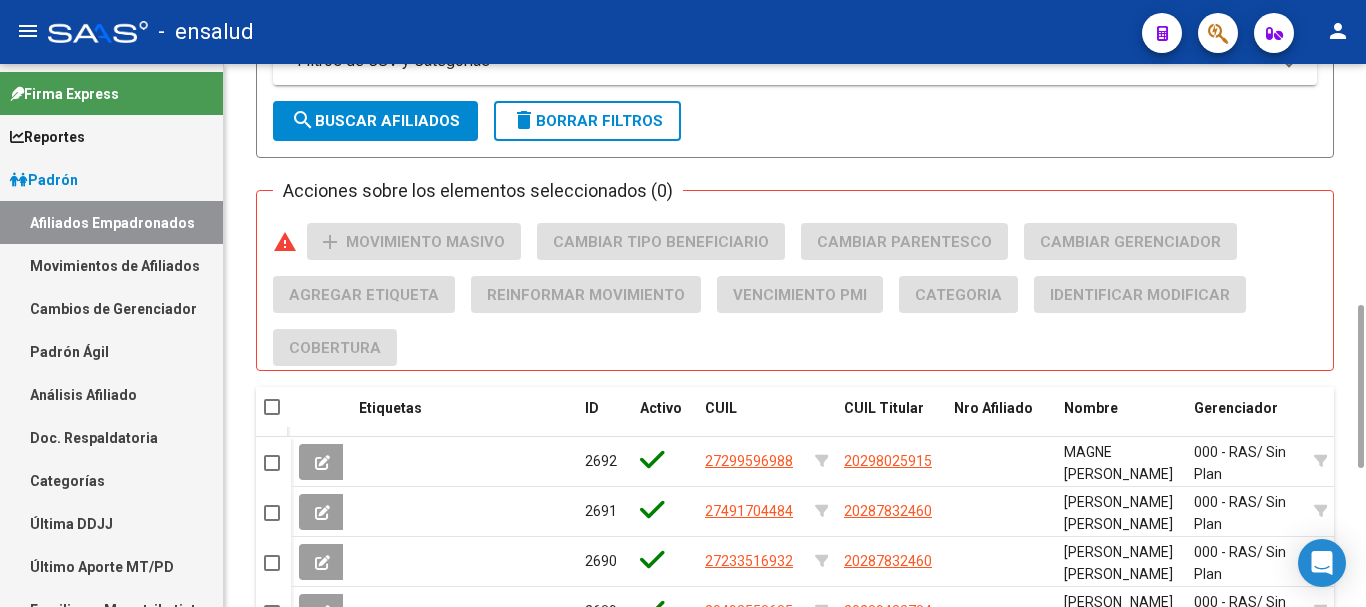 scroll, scrollTop: 600, scrollLeft: 0, axis: vertical 